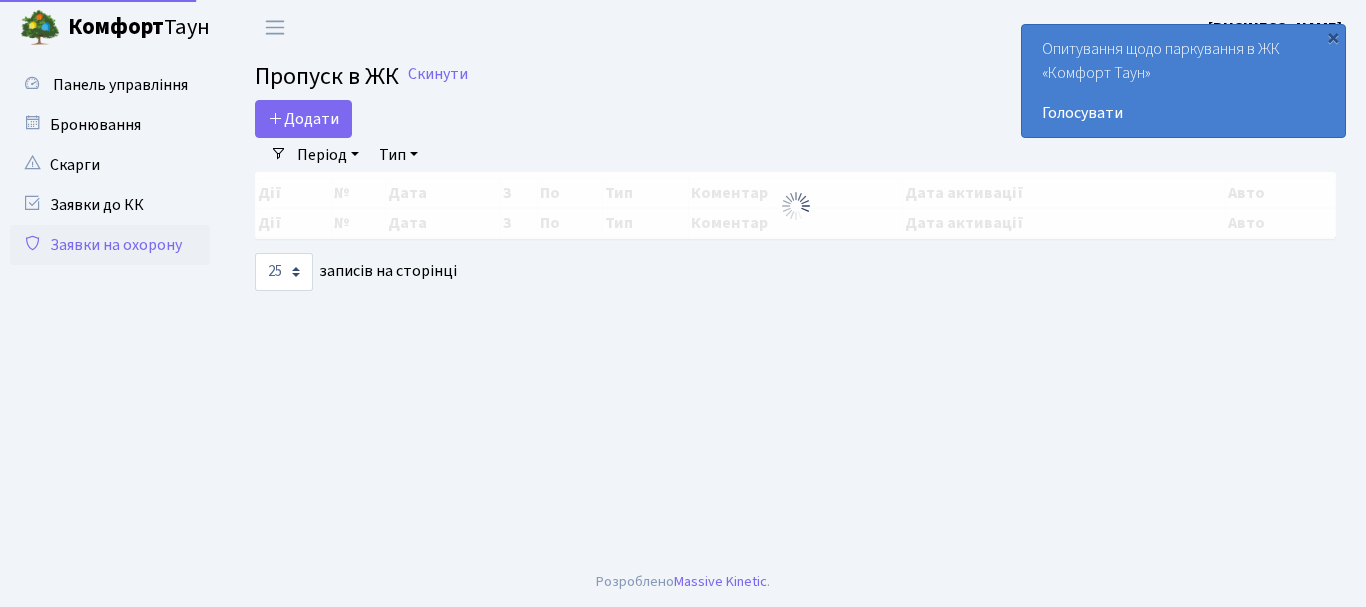 select on "25" 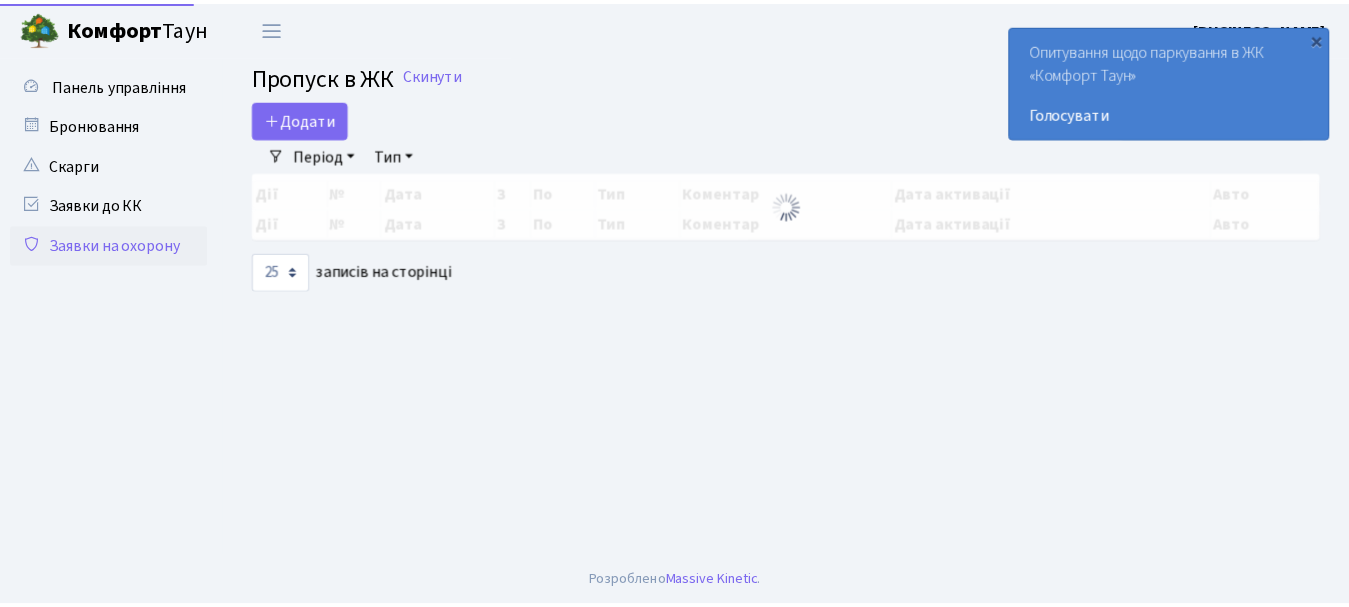 scroll, scrollTop: 0, scrollLeft: 0, axis: both 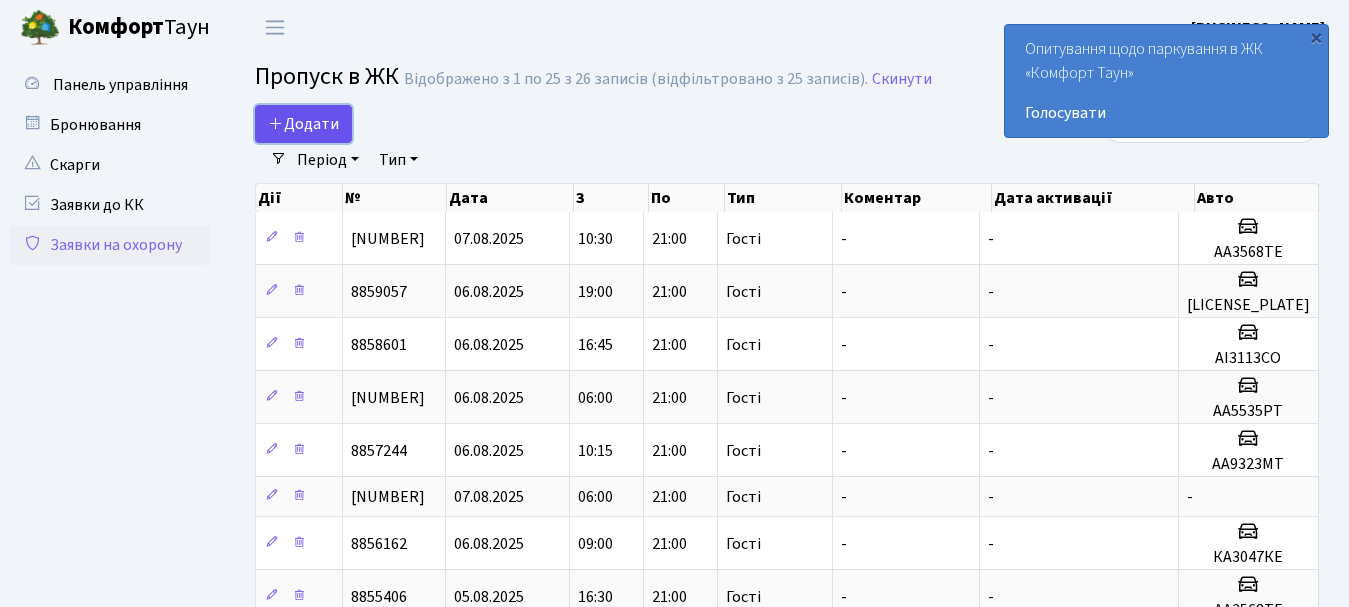 click on "Додати" at bounding box center (303, 124) 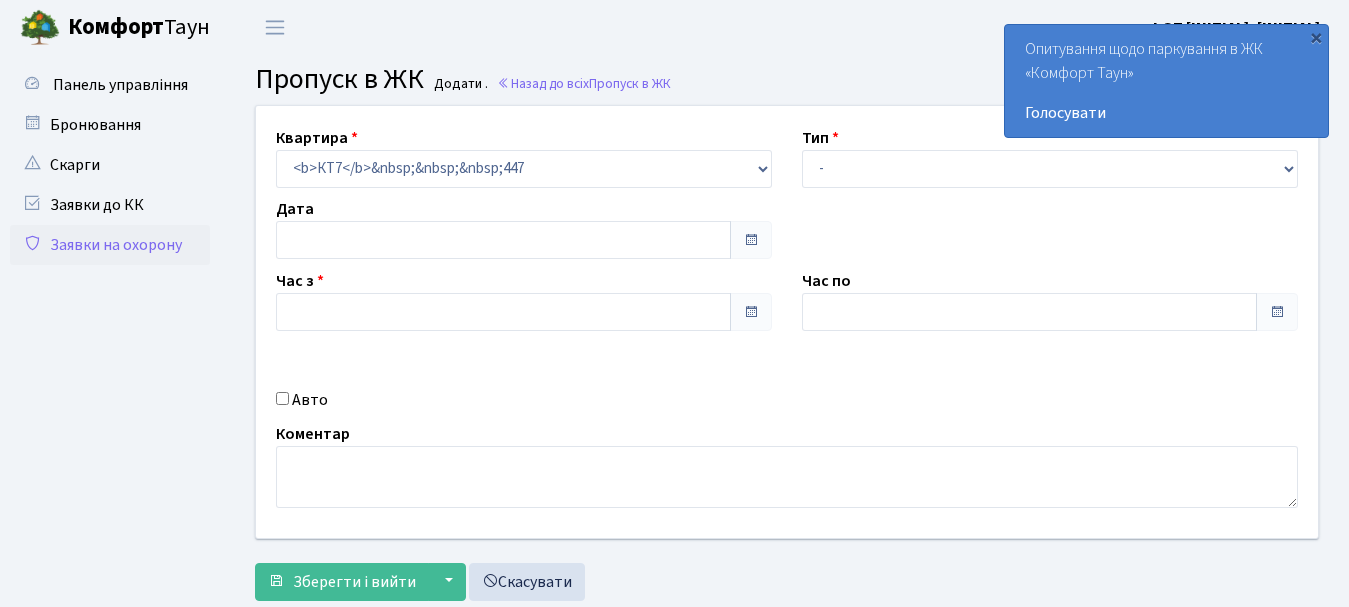 type on "07.08.2025" 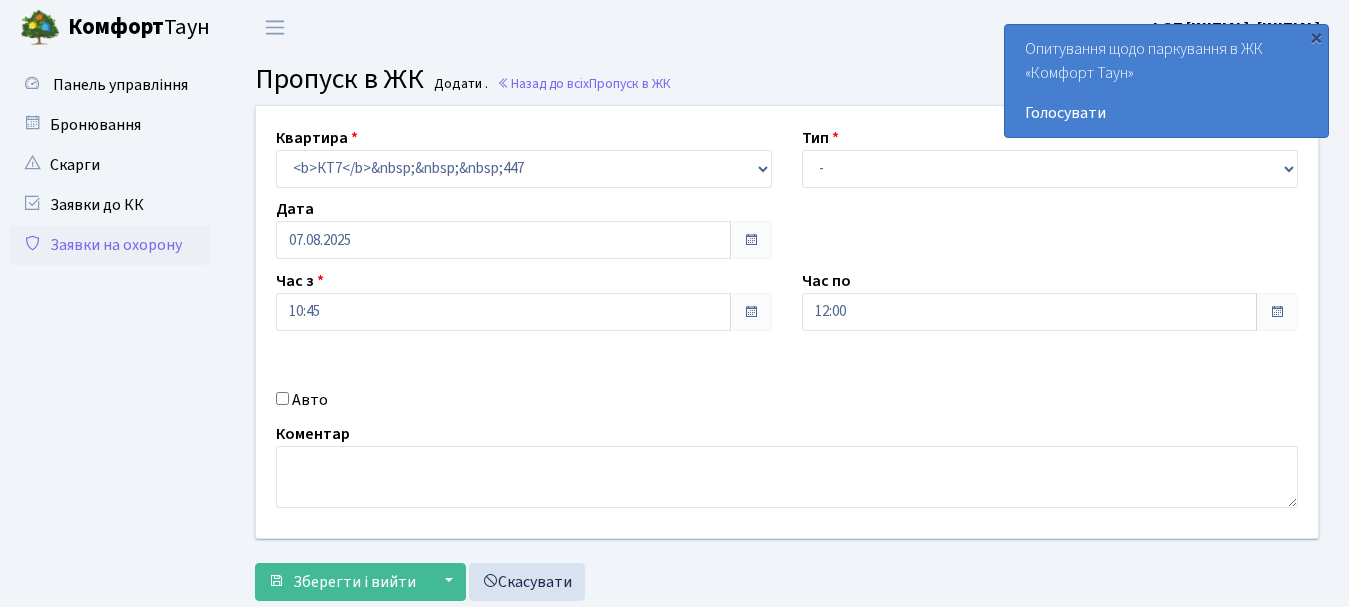 scroll, scrollTop: 0, scrollLeft: 0, axis: both 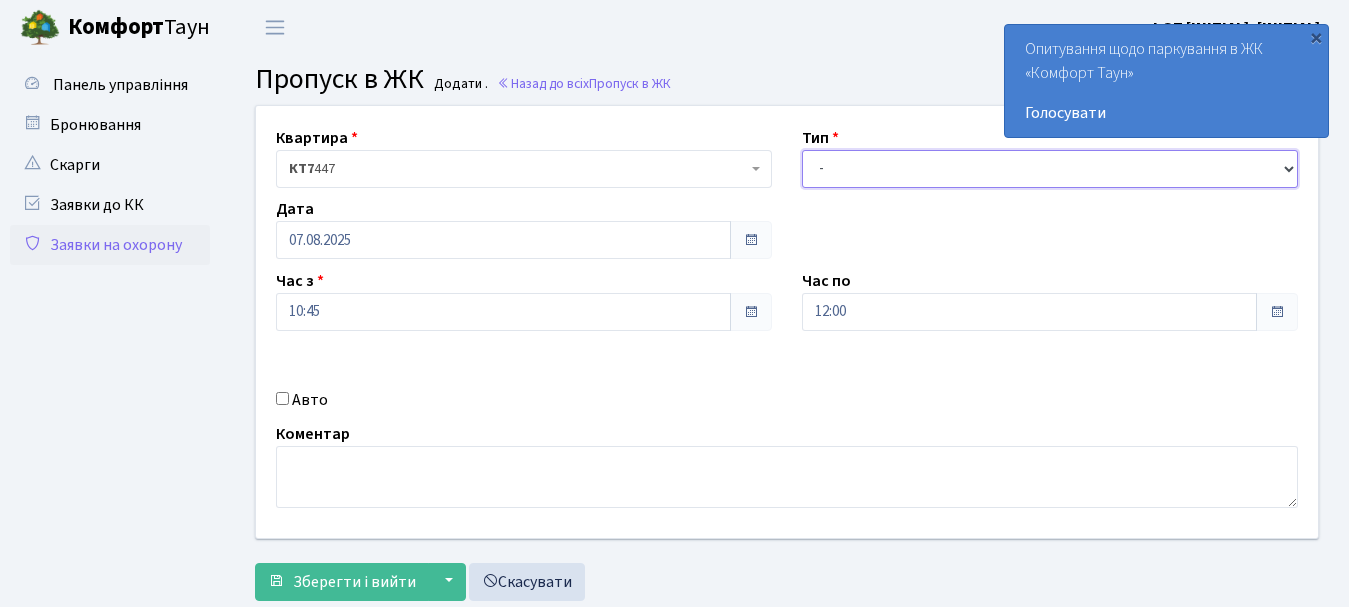 click on "-
Доставка
Таксі
Гості
Сервіс" at bounding box center (1050, 169) 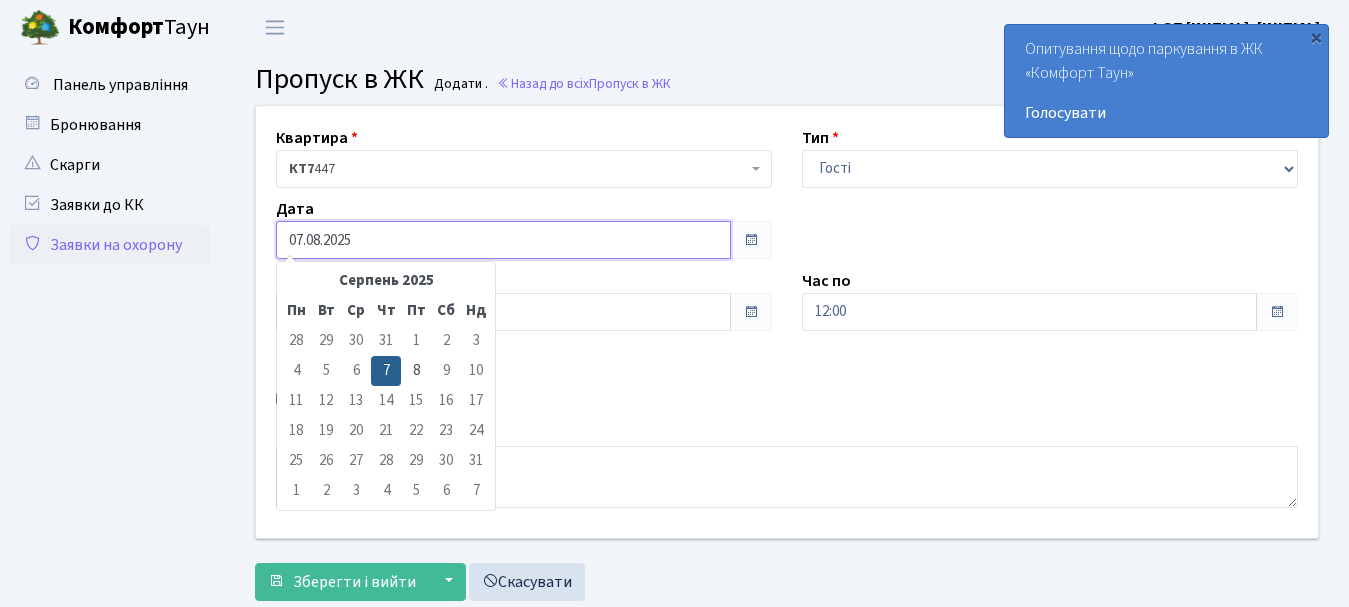 click on "07.08.2025" at bounding box center (503, 240) 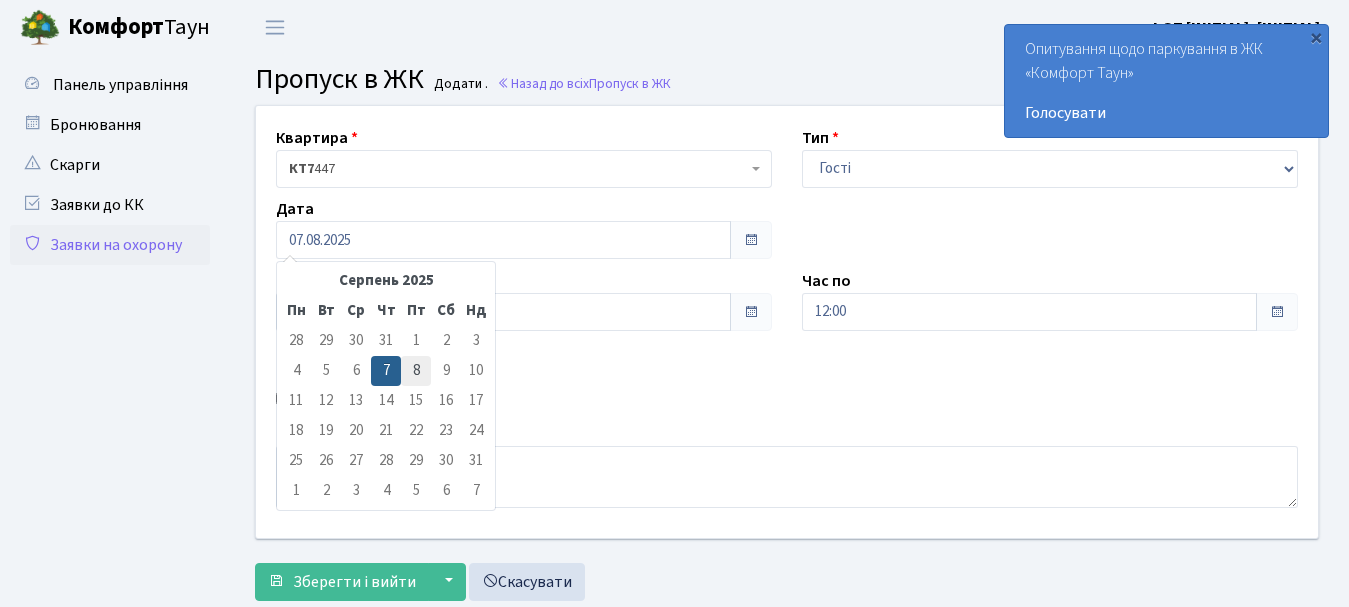 click on "8" at bounding box center (416, 371) 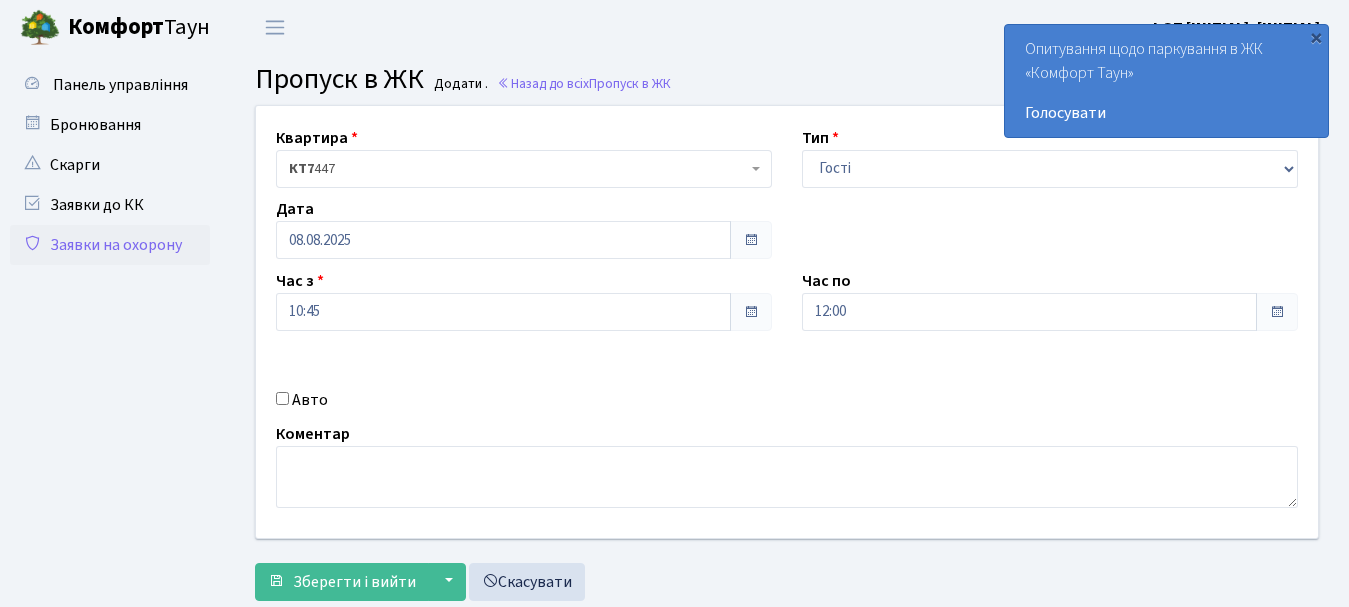 click on "Час по
12:00" at bounding box center [1050, 300] 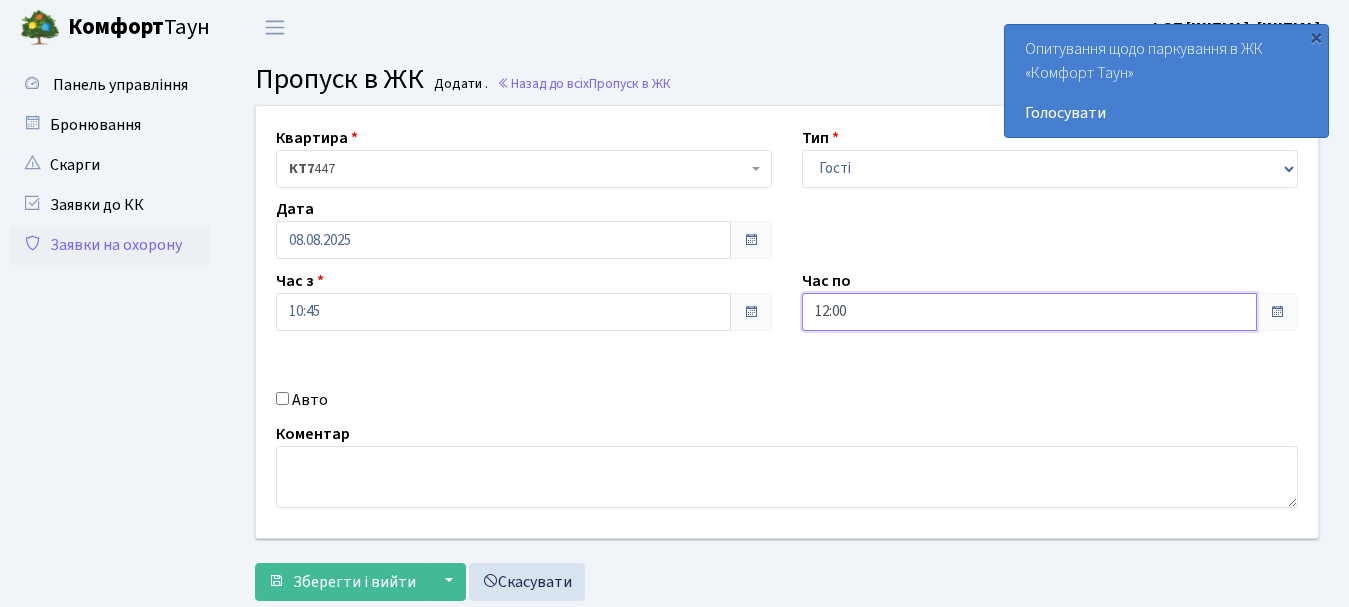 click on "12:00" at bounding box center (1029, 312) 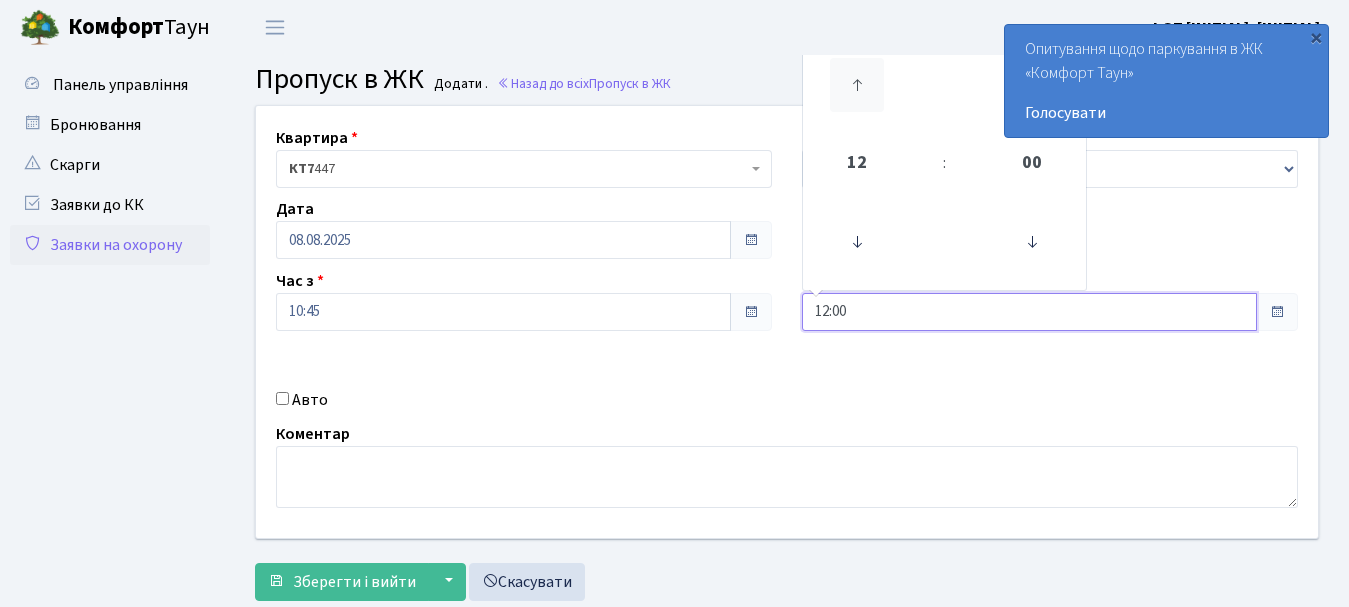 click at bounding box center [857, 85] 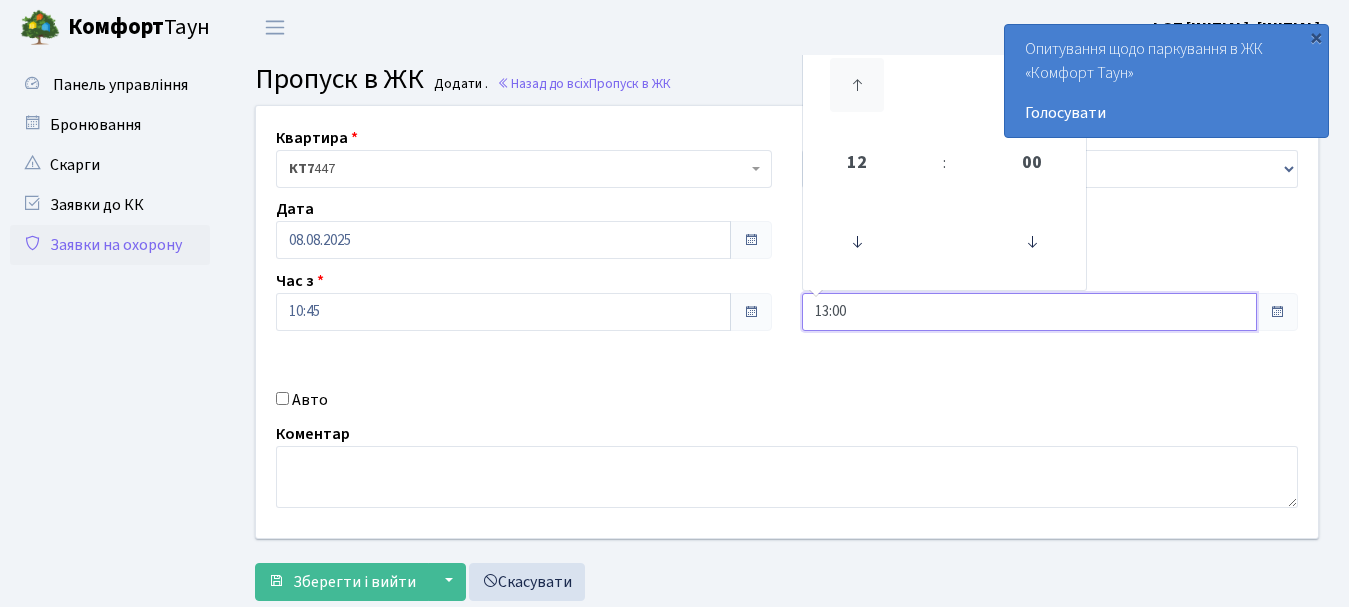 click at bounding box center (857, 85) 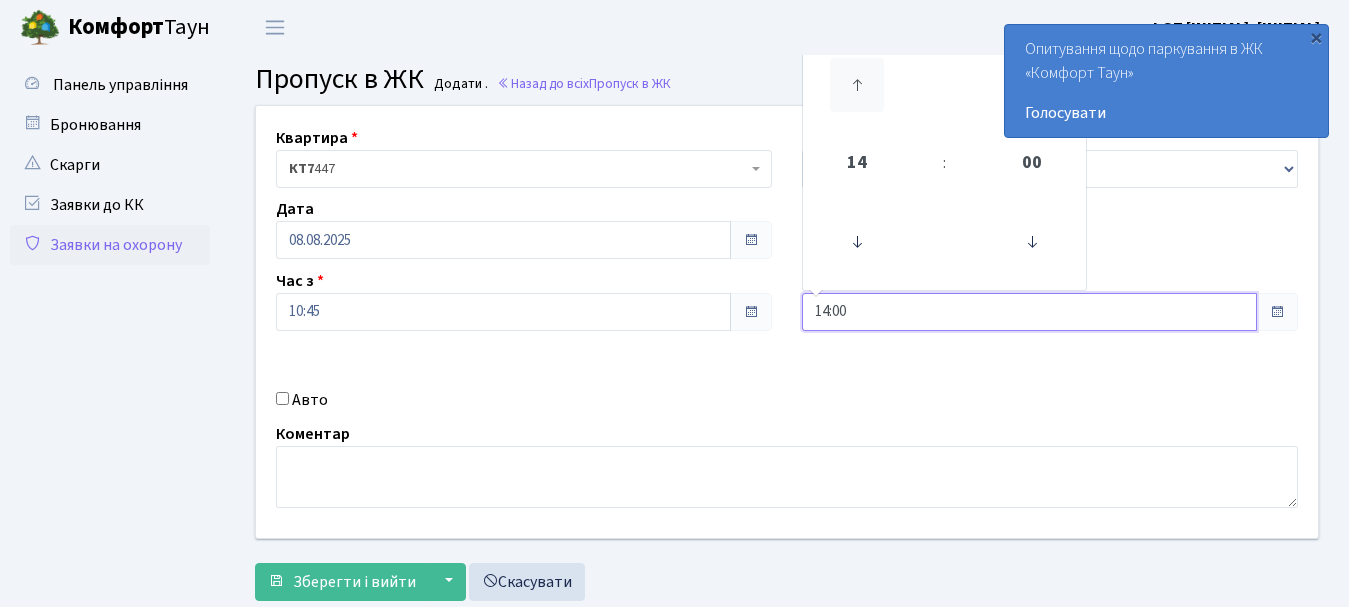 click at bounding box center (857, 85) 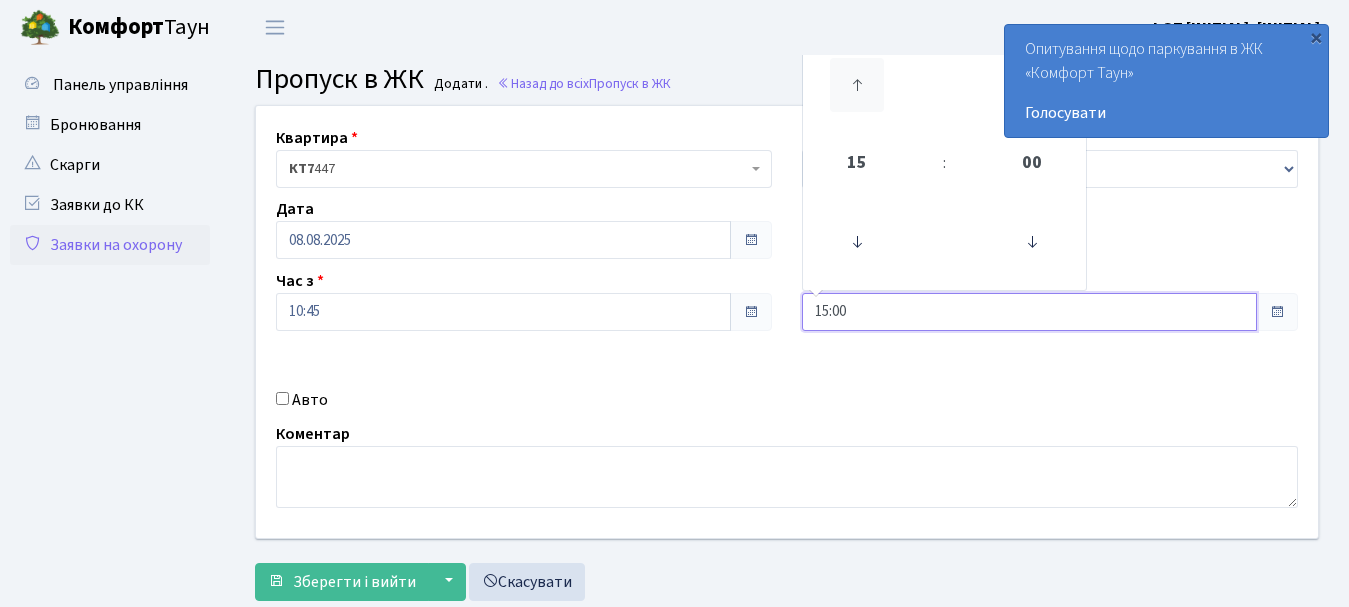click at bounding box center [857, 85] 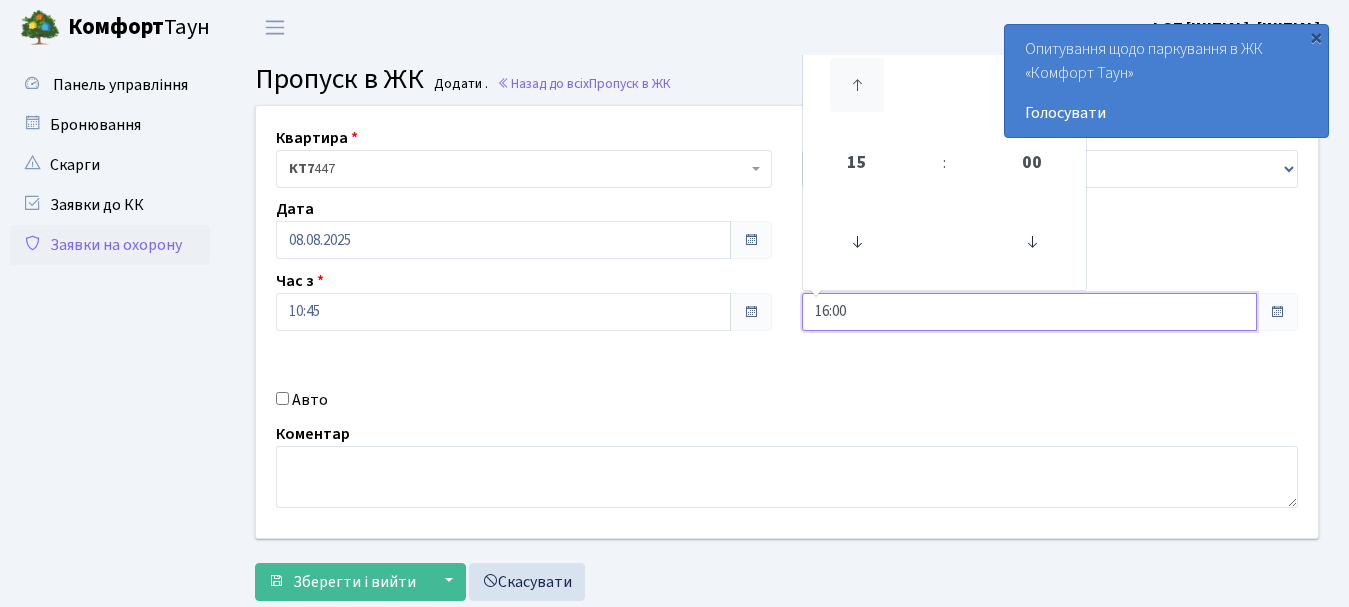click at bounding box center (857, 85) 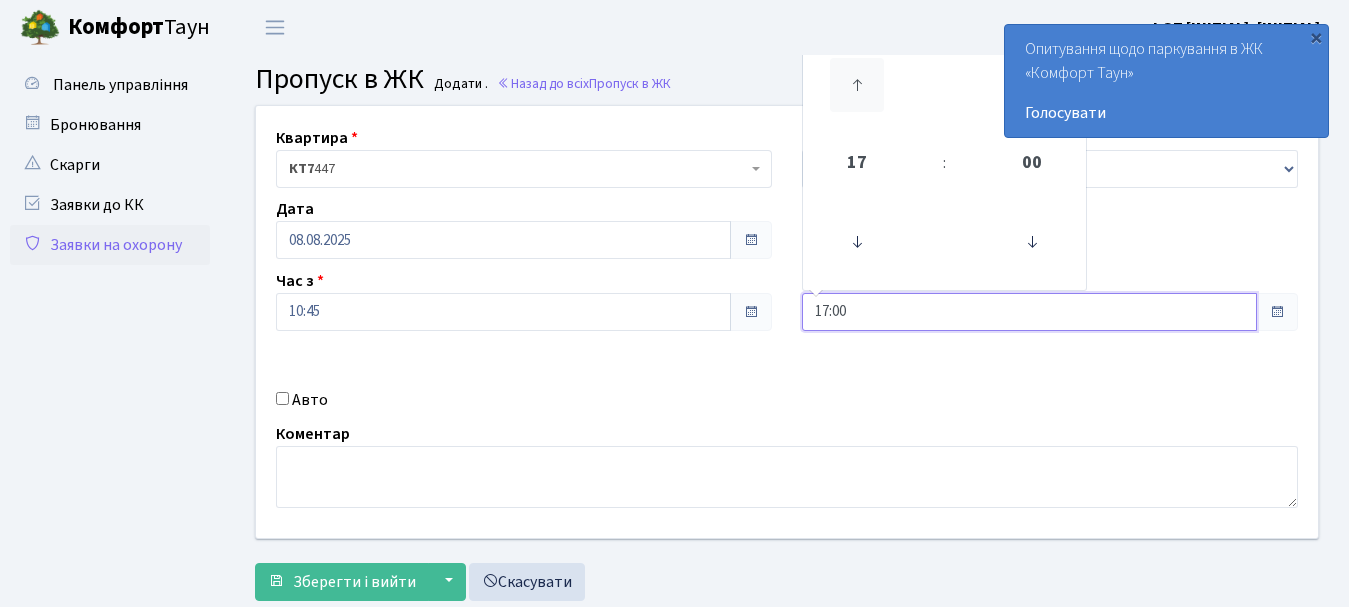 click at bounding box center (857, 85) 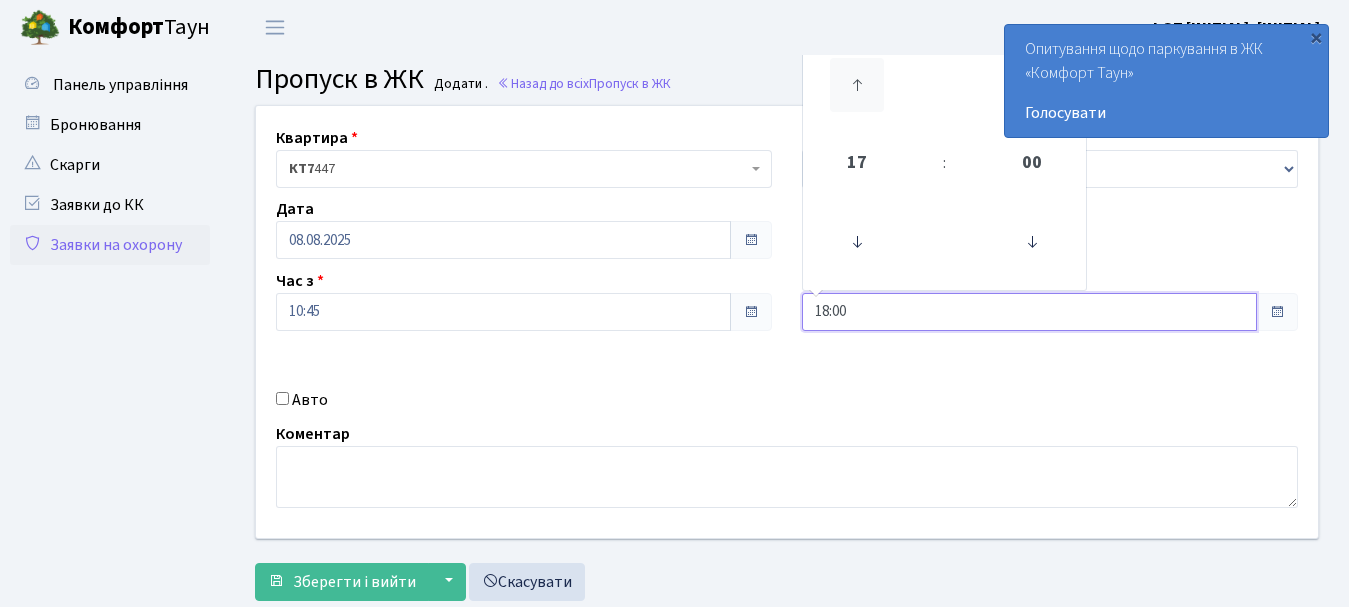 click at bounding box center [857, 85] 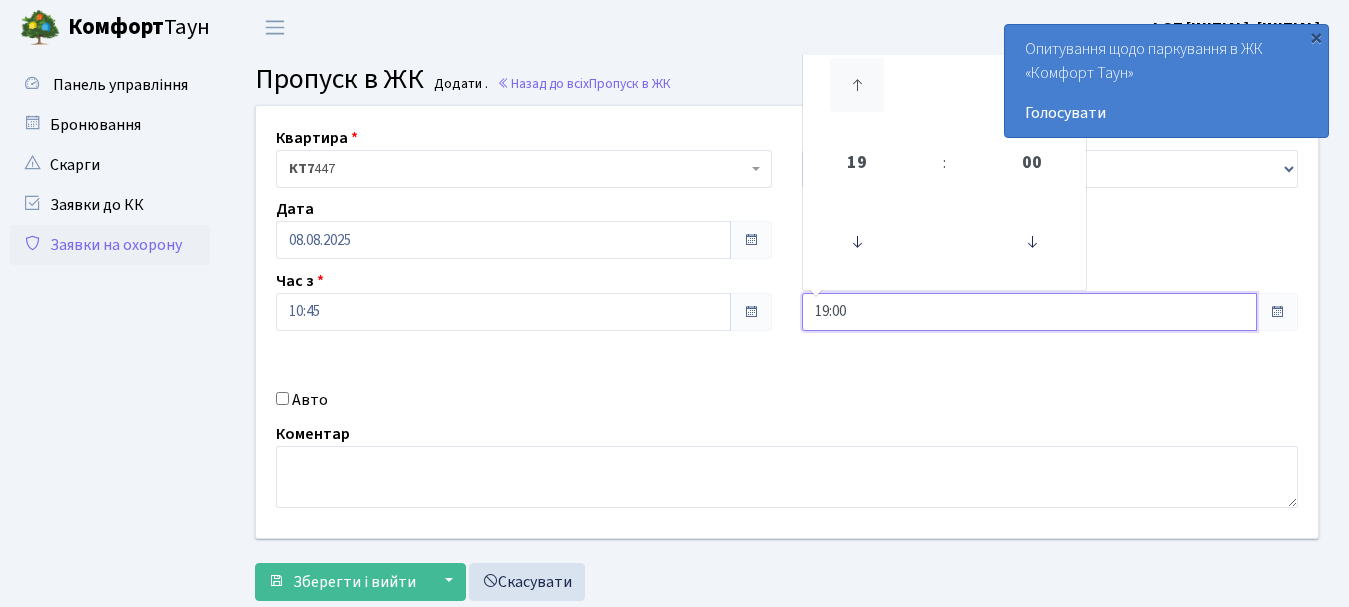 click at bounding box center [857, 85] 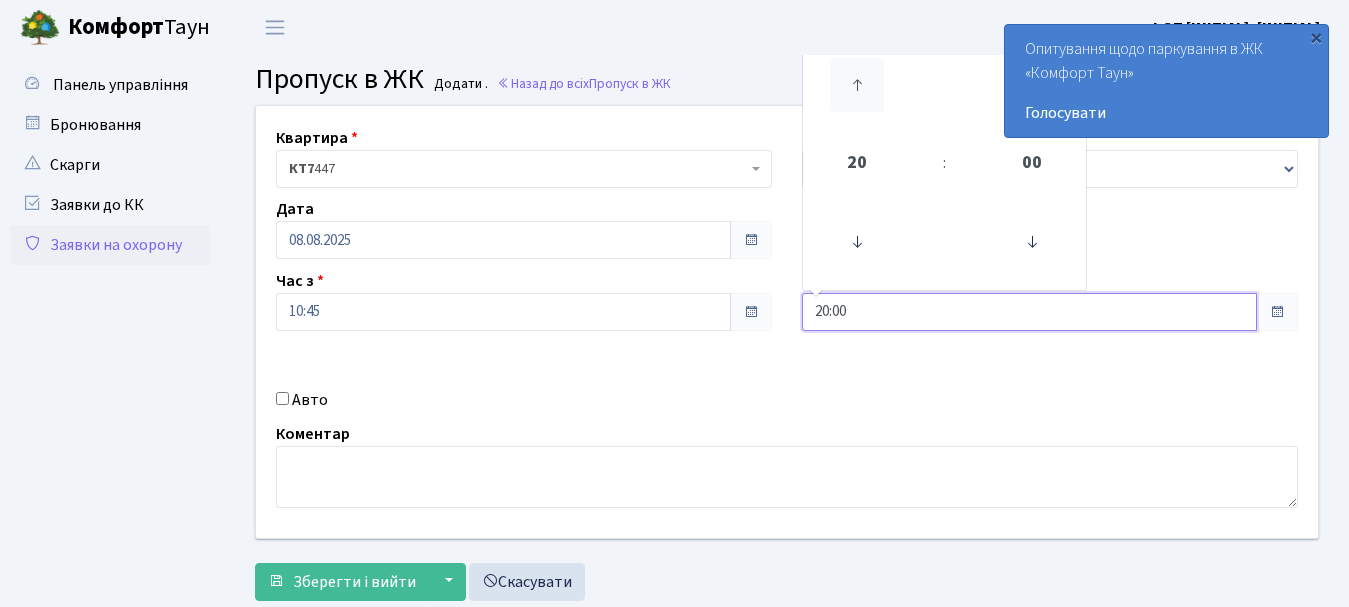 click at bounding box center [857, 85] 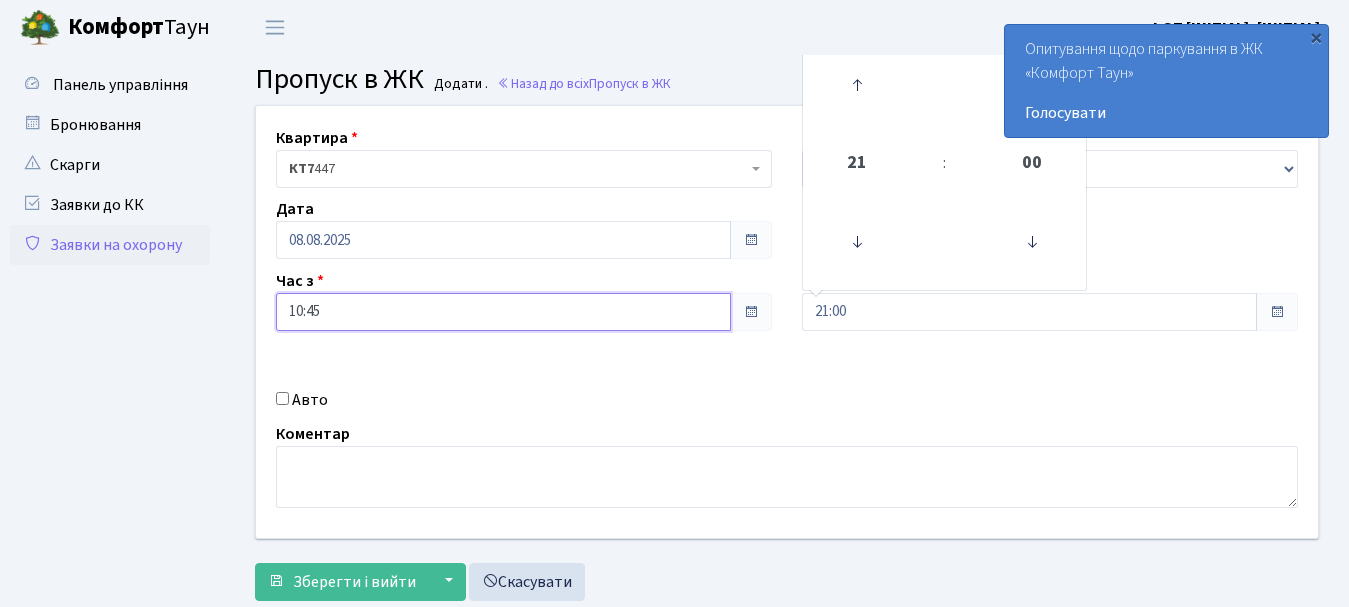 click on "10:45" at bounding box center [503, 312] 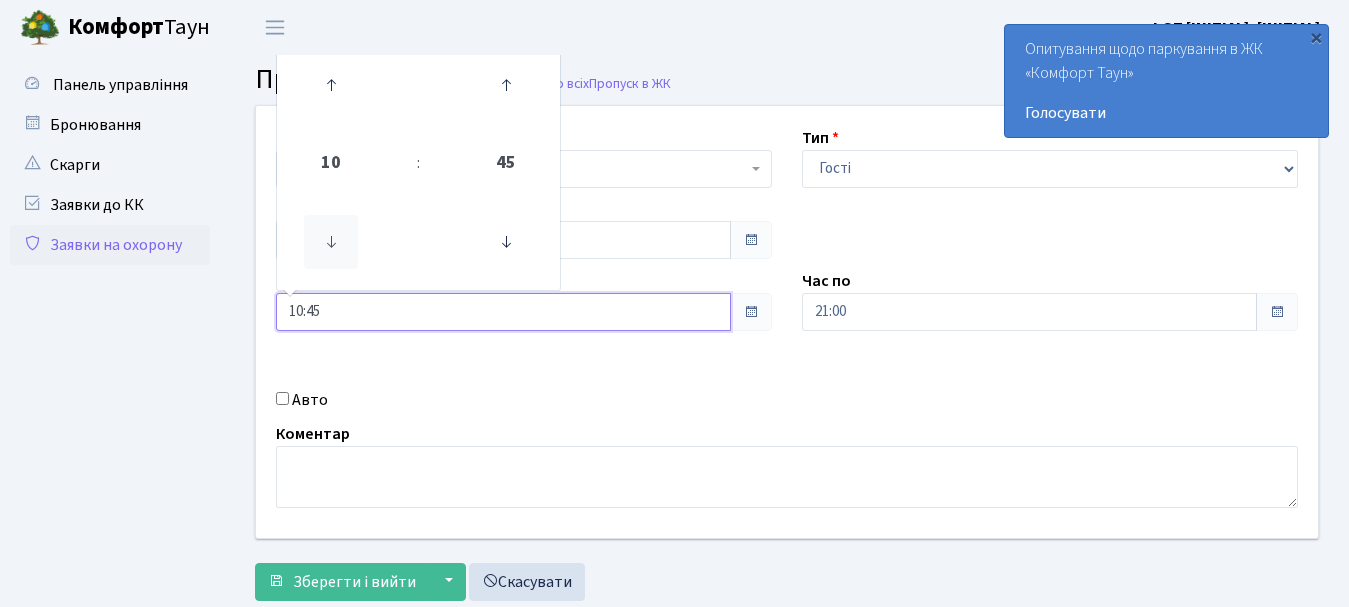 click at bounding box center (331, 242) 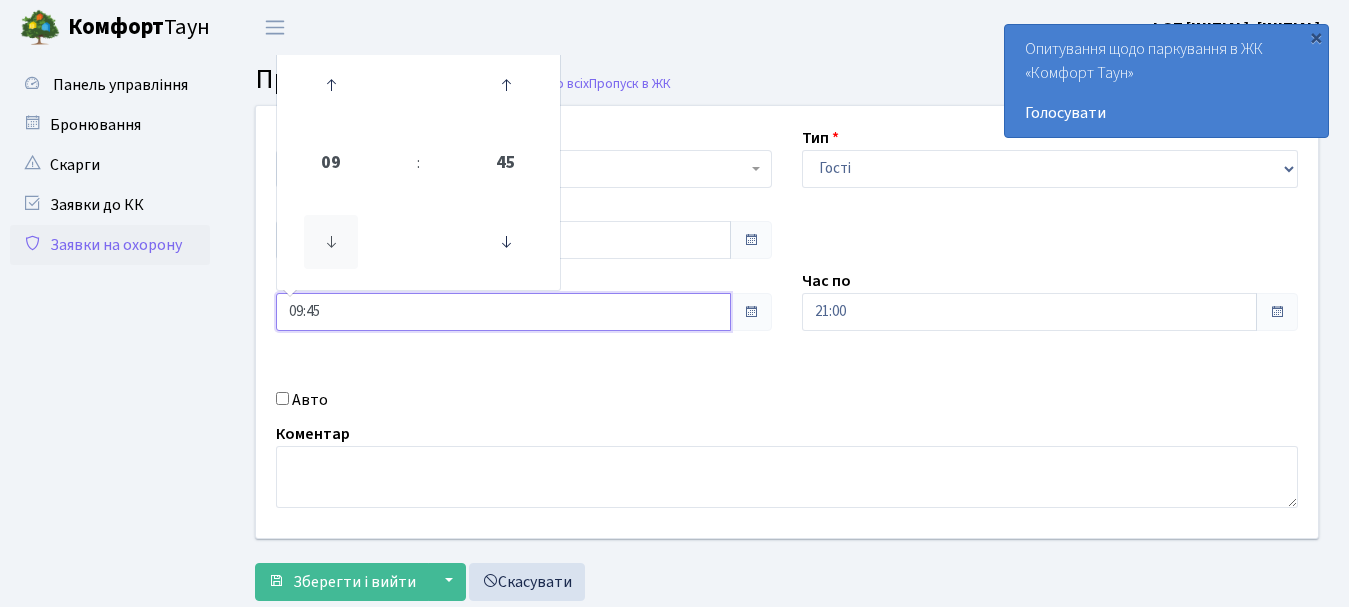 click at bounding box center [331, 242] 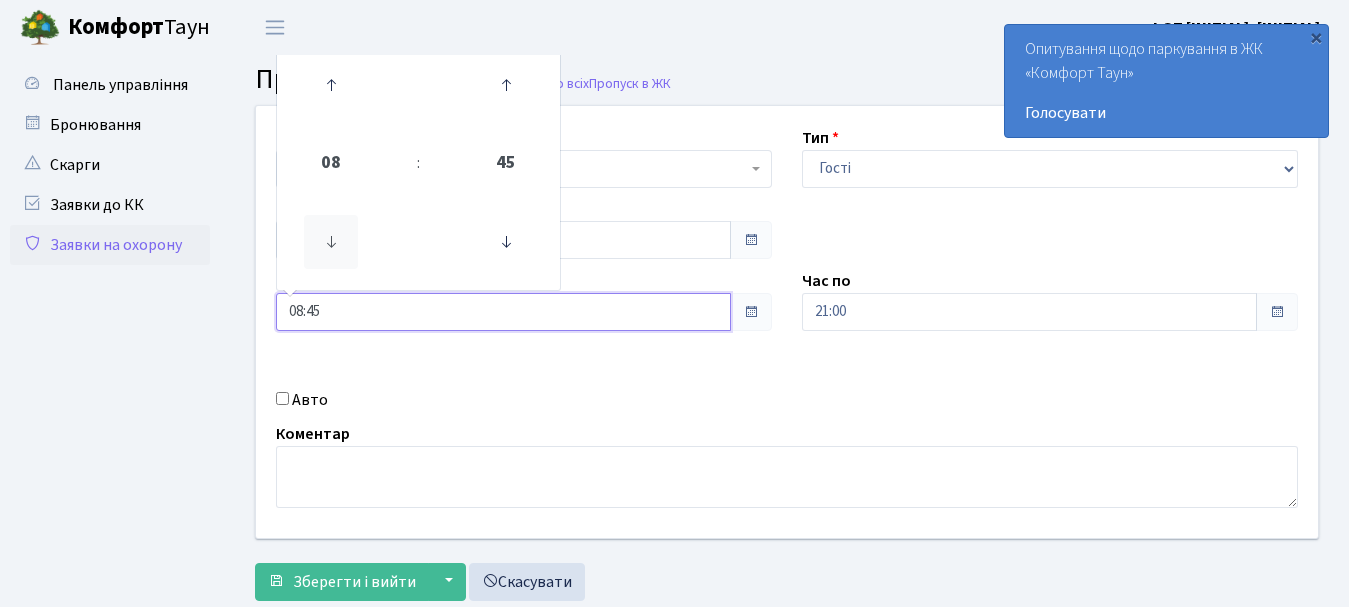 click at bounding box center [331, 242] 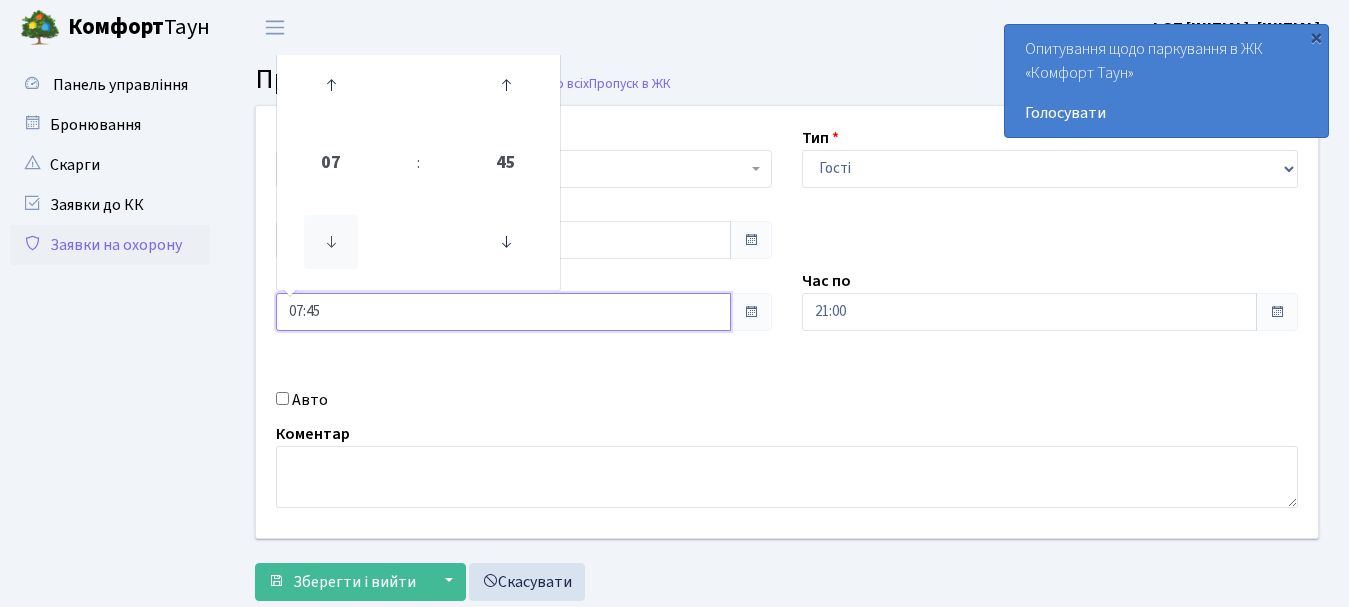 click at bounding box center (331, 242) 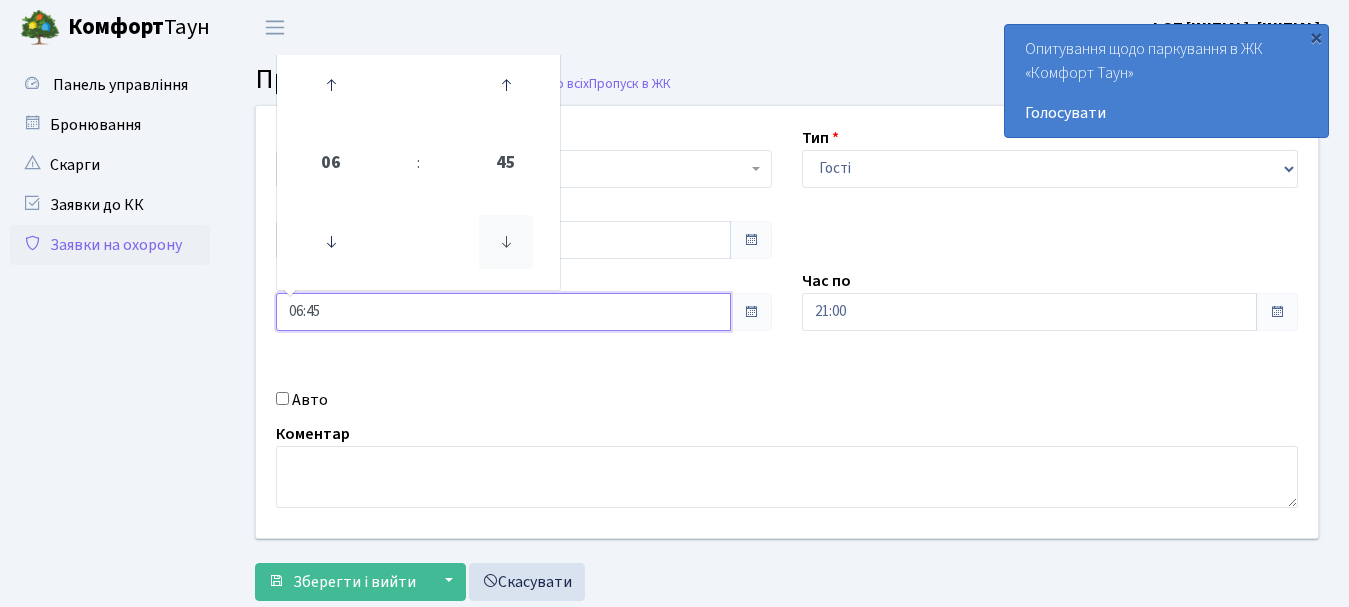 click at bounding box center [506, 242] 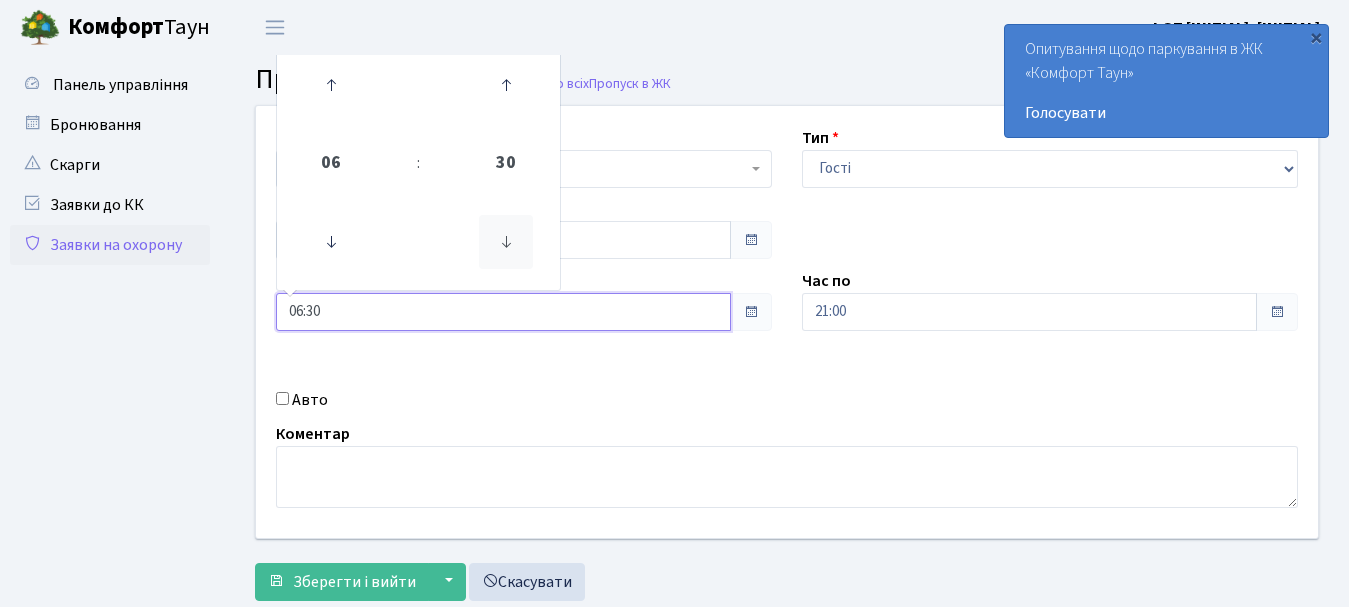 click at bounding box center [506, 242] 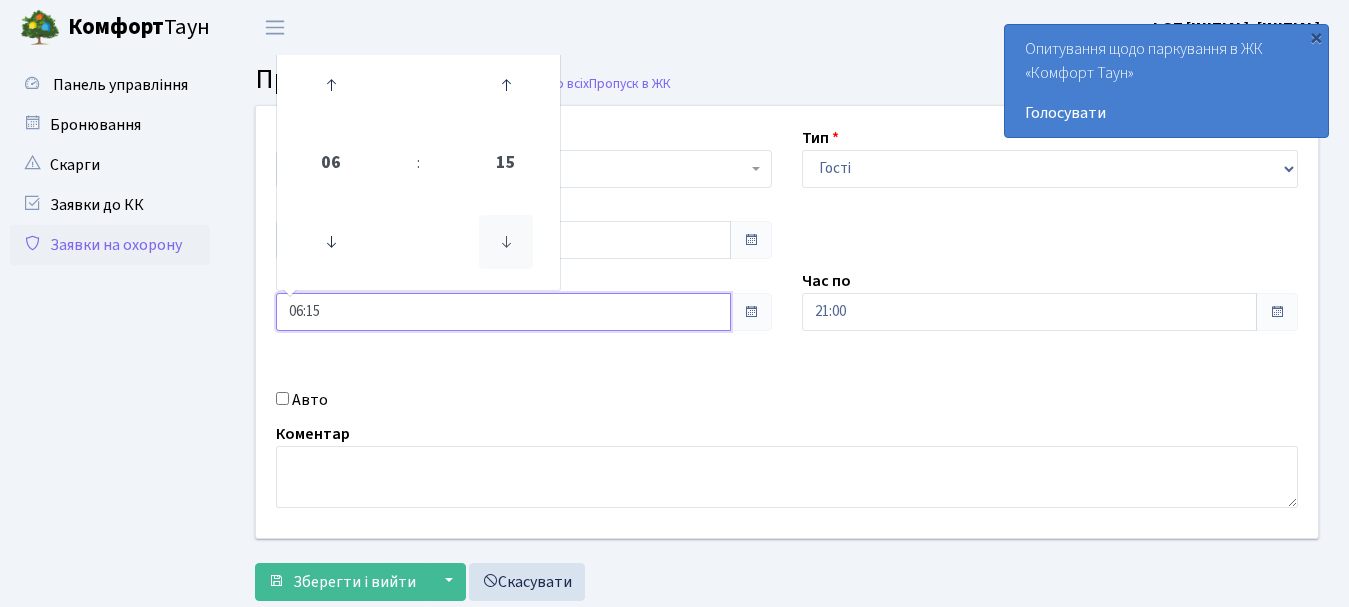 click at bounding box center (506, 242) 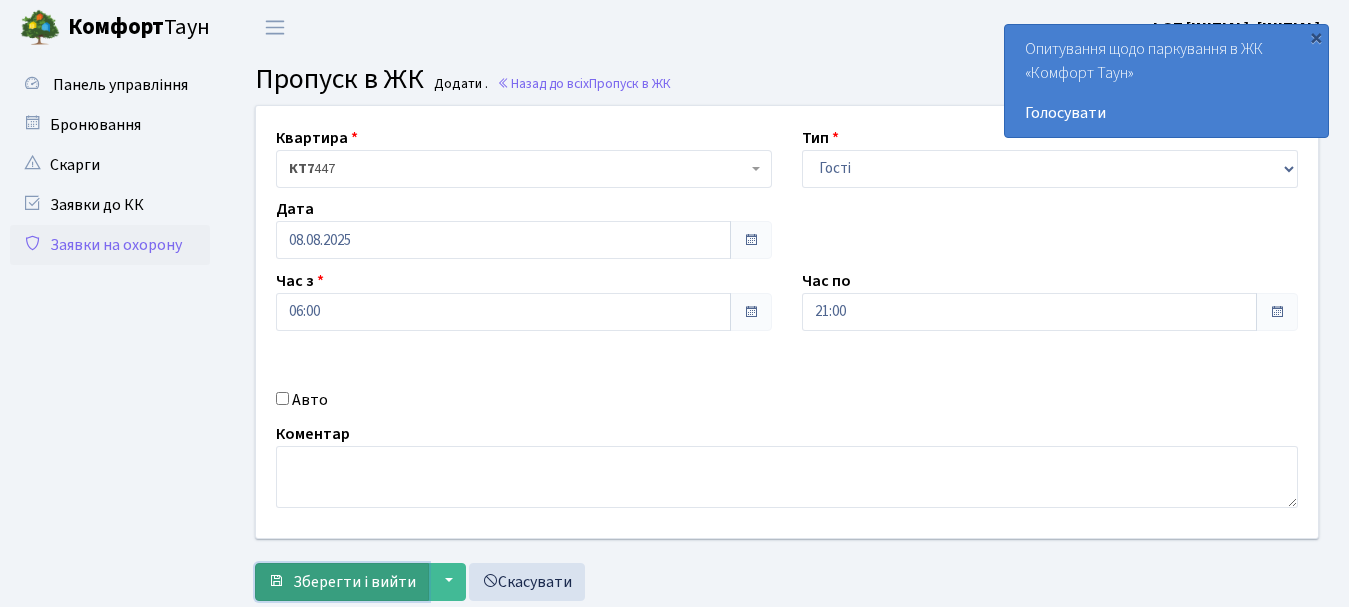 click on "Зберегти і вийти" at bounding box center [354, 582] 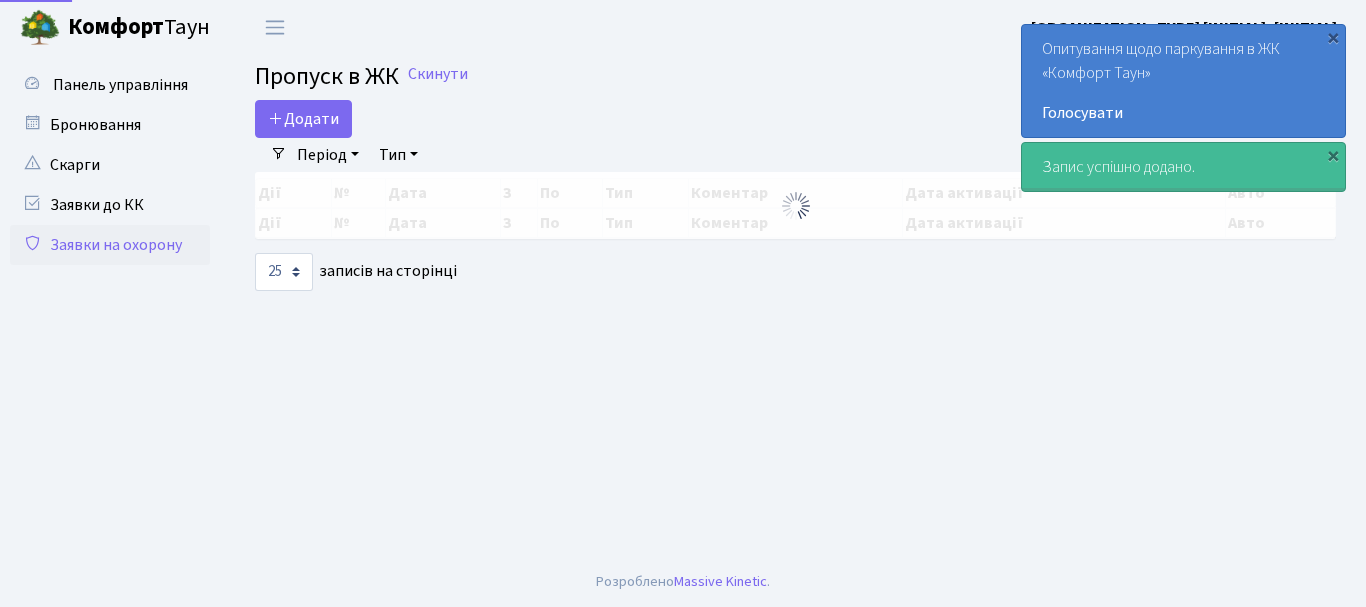 select on "25" 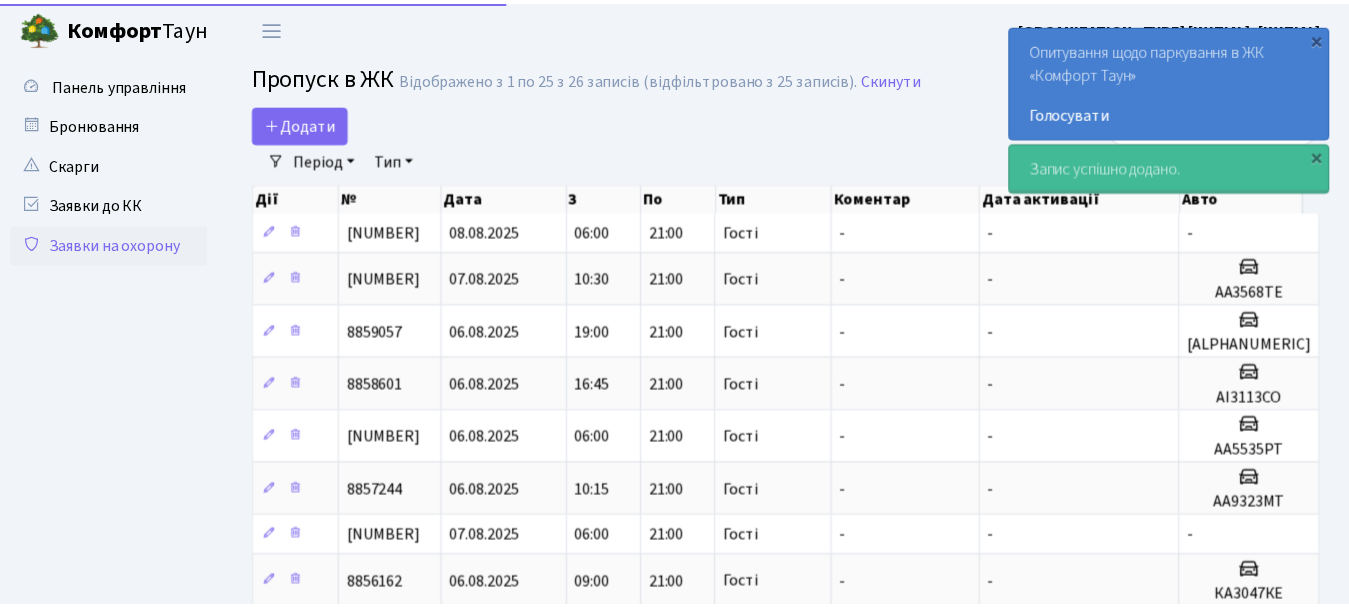 scroll, scrollTop: 0, scrollLeft: 0, axis: both 